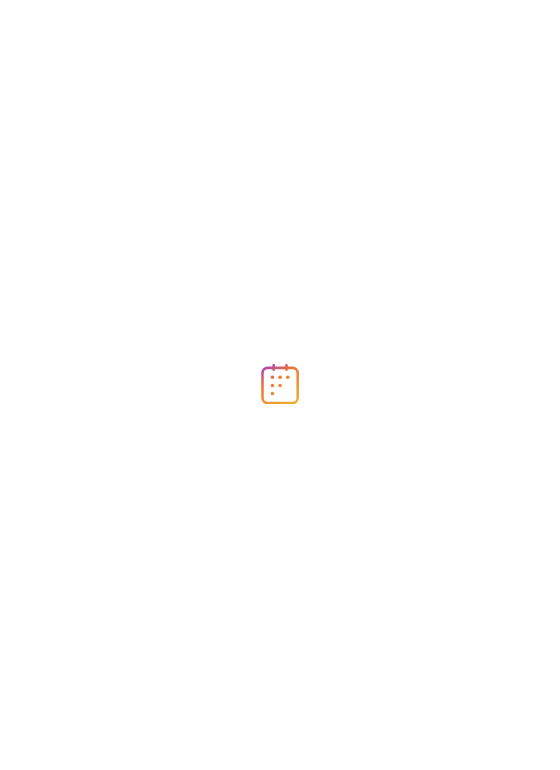 scroll, scrollTop: 0, scrollLeft: 0, axis: both 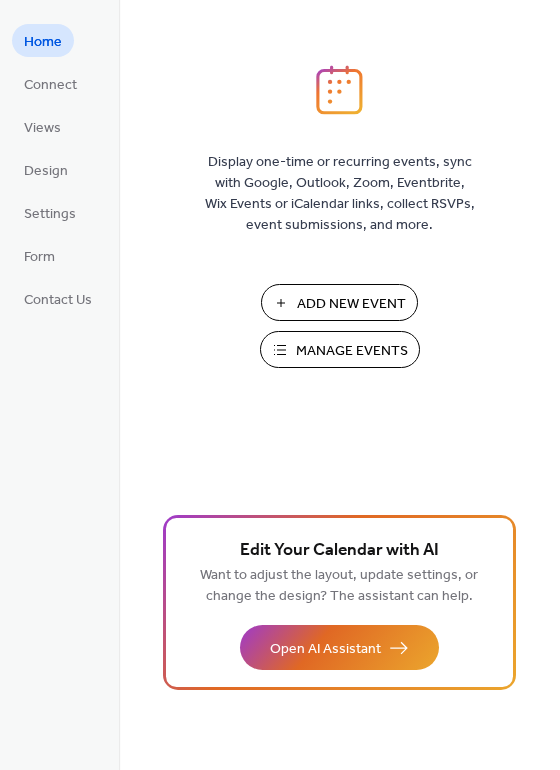 click on "Add New Event" at bounding box center (339, 302) 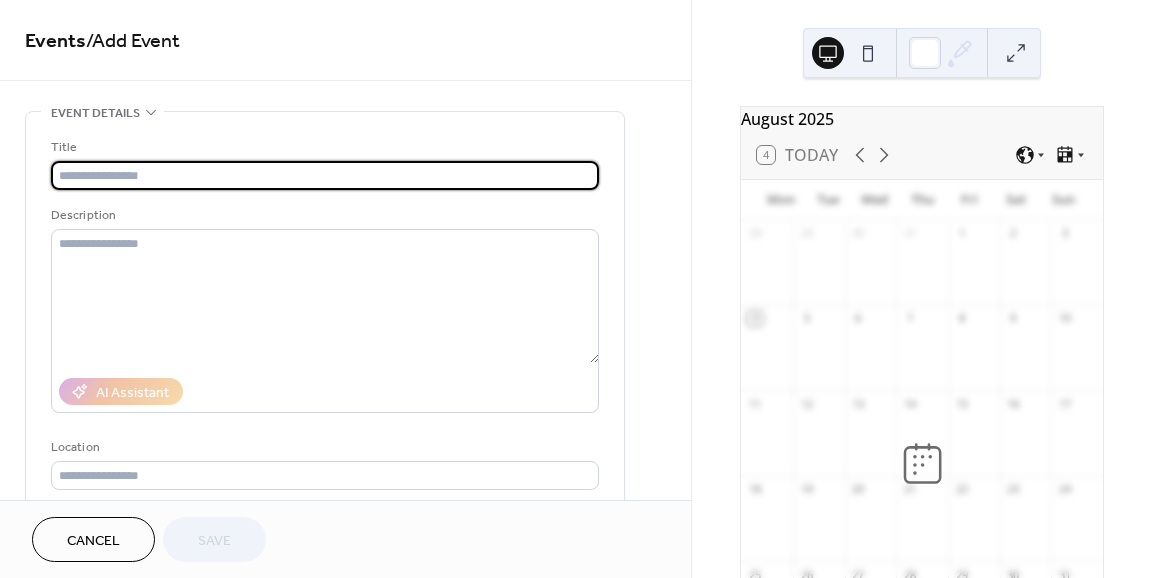 scroll, scrollTop: 0, scrollLeft: 0, axis: both 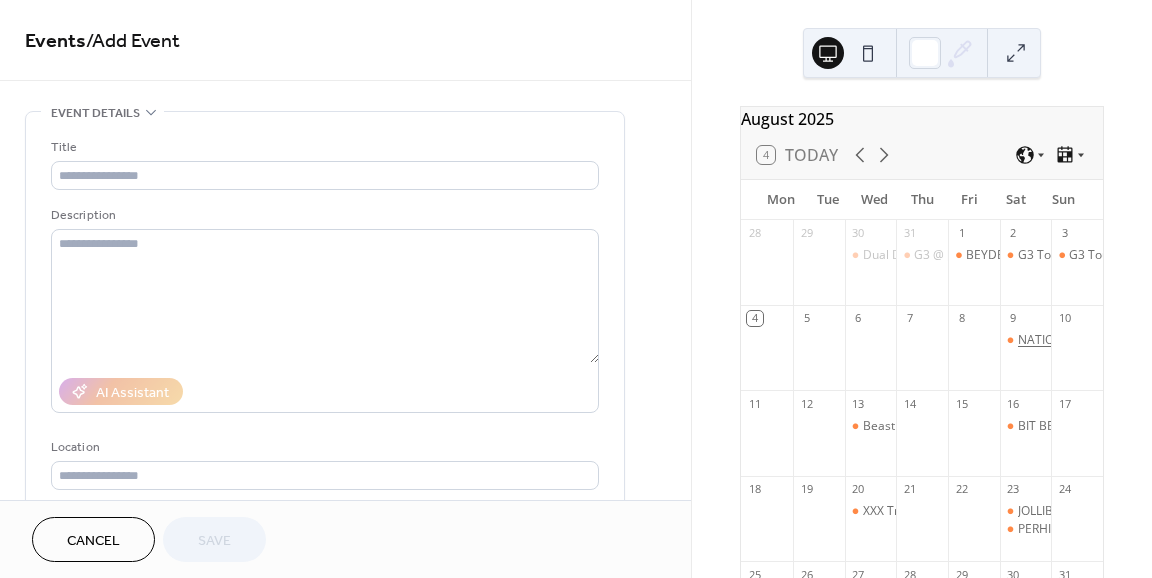 click on "NATIONAL DAY THEME/QUALIFIERS  ([USERNAME] )" at bounding box center (1161, 340) 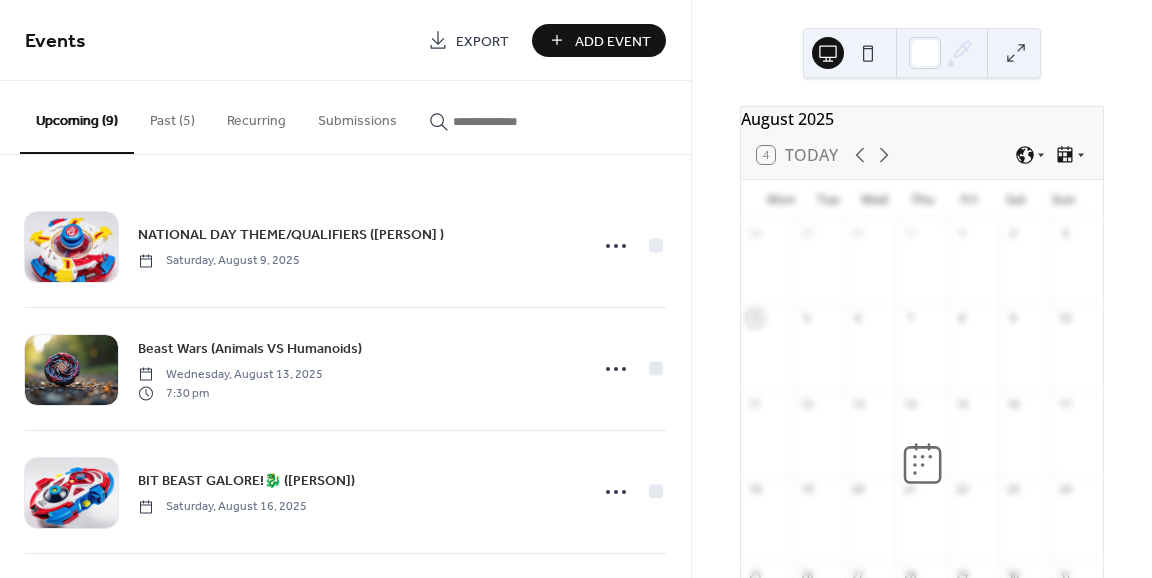 scroll, scrollTop: 0, scrollLeft: 0, axis: both 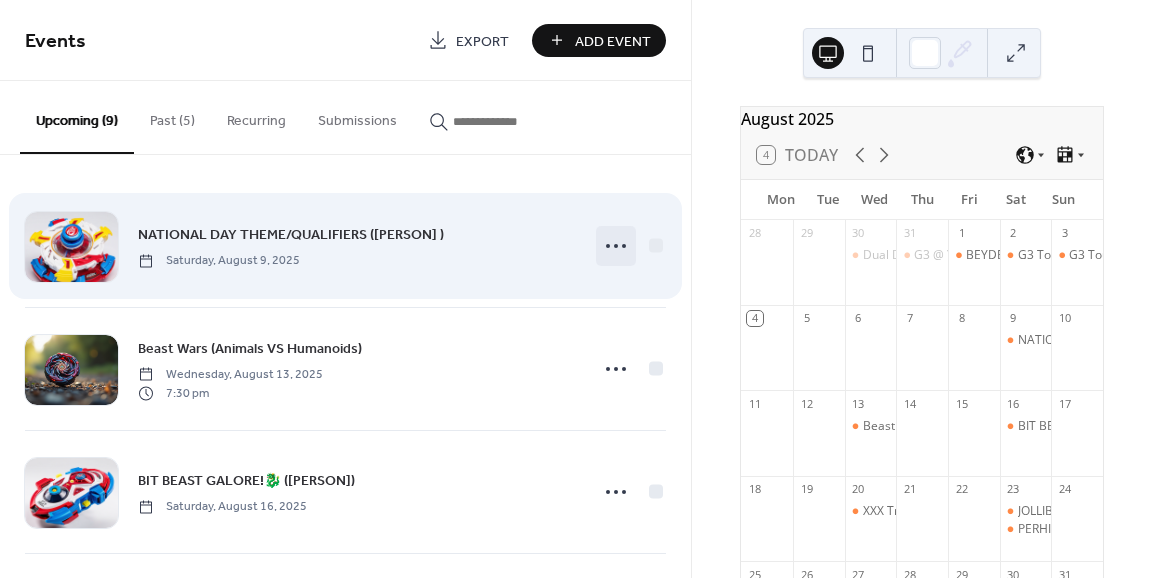 click 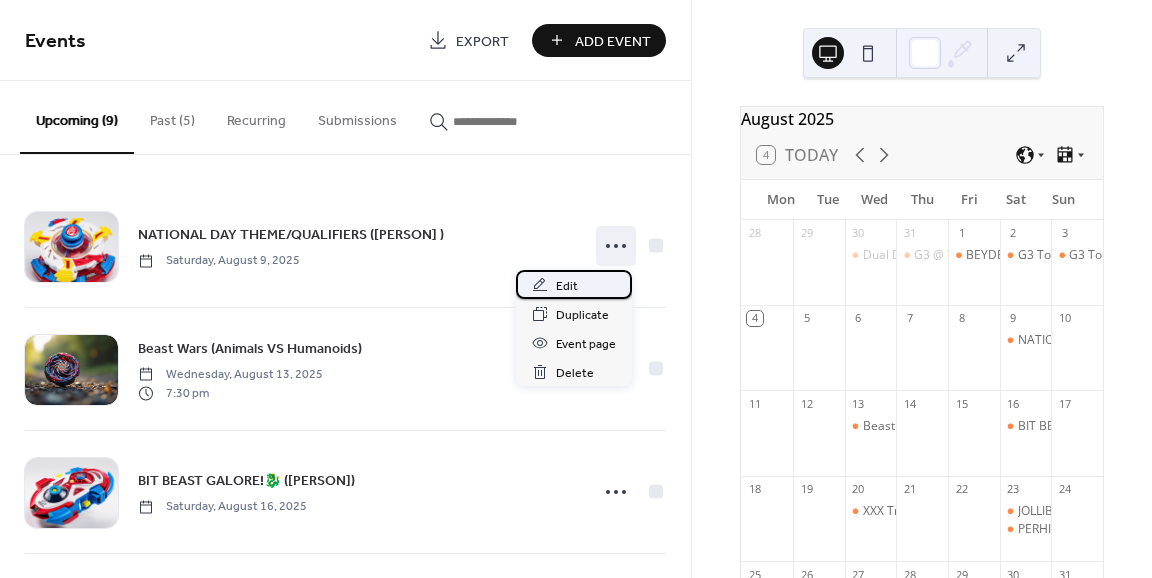 click on "Edit" at bounding box center (567, 286) 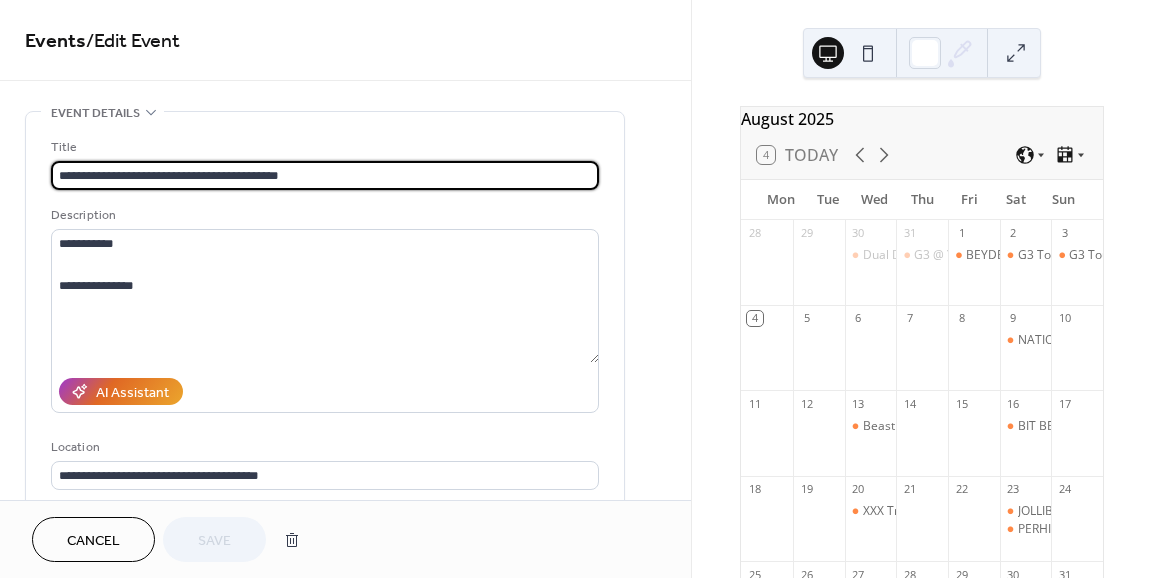 scroll, scrollTop: 1, scrollLeft: 0, axis: vertical 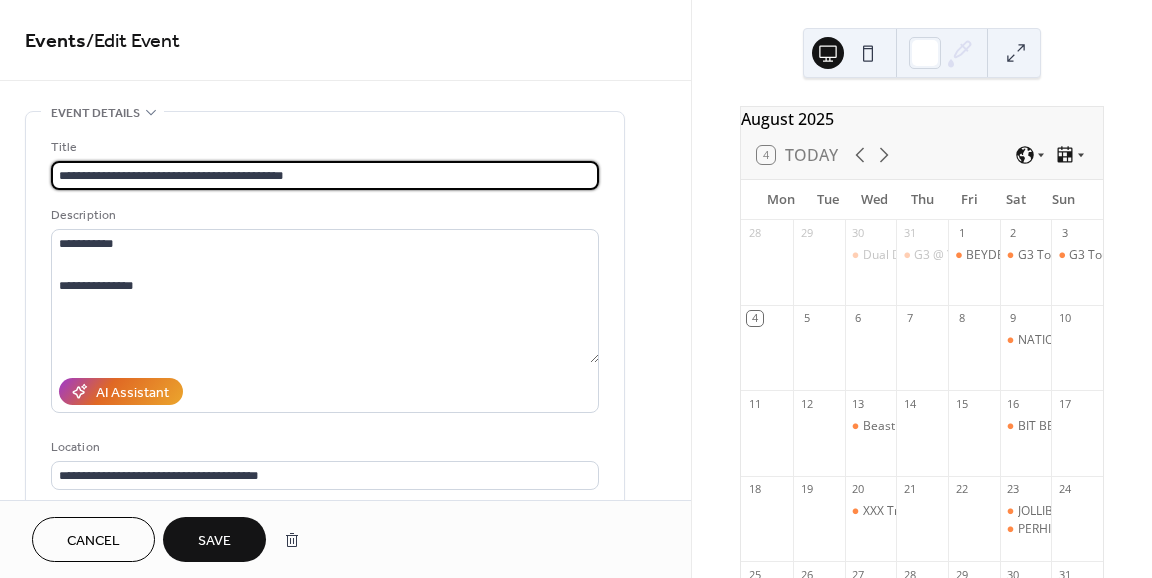 click on "Events  /  Edit Event" at bounding box center (345, 40) 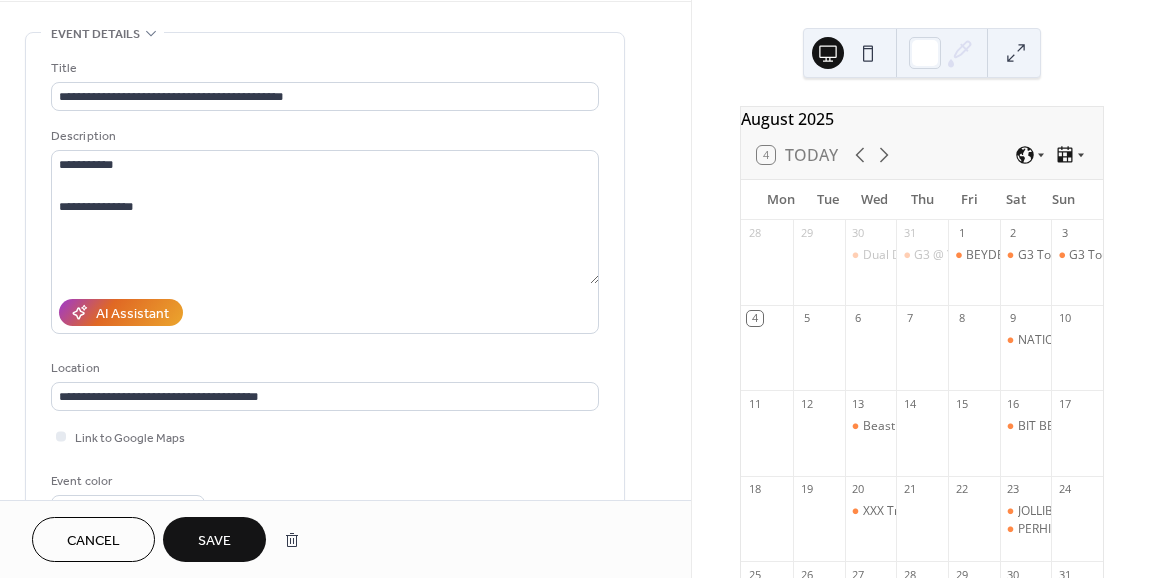 scroll, scrollTop: 0, scrollLeft: 0, axis: both 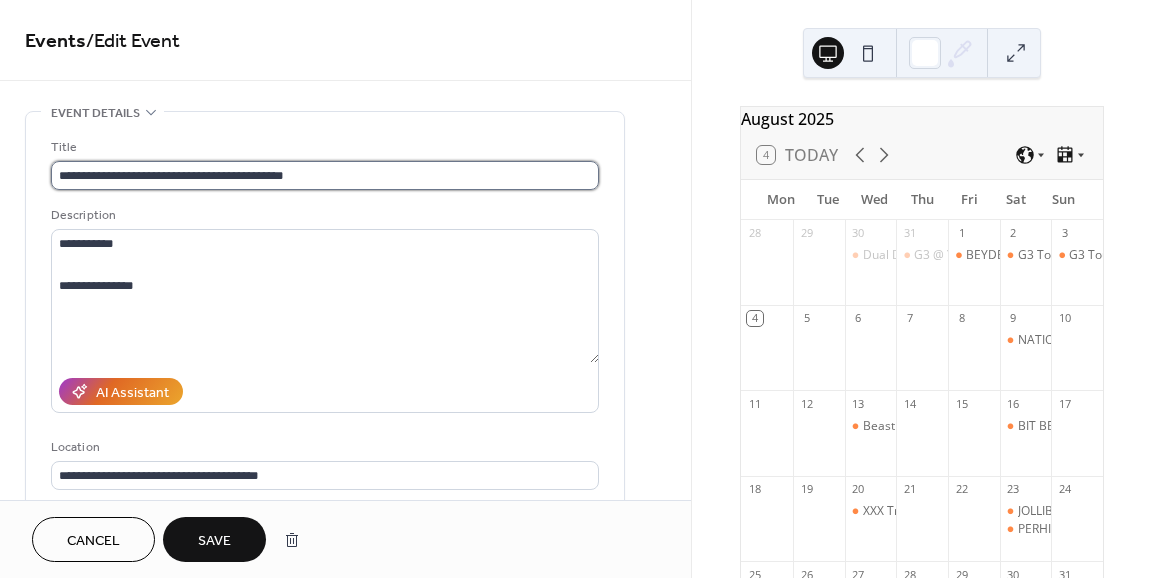 click on "**********" at bounding box center [325, 175] 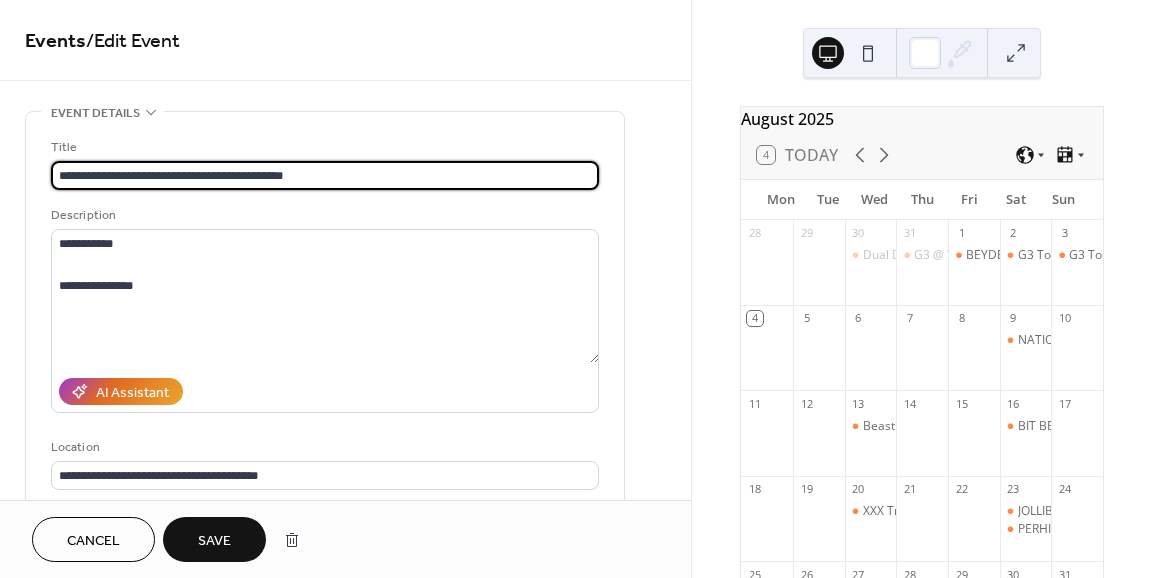 click on "**********" at bounding box center [325, 175] 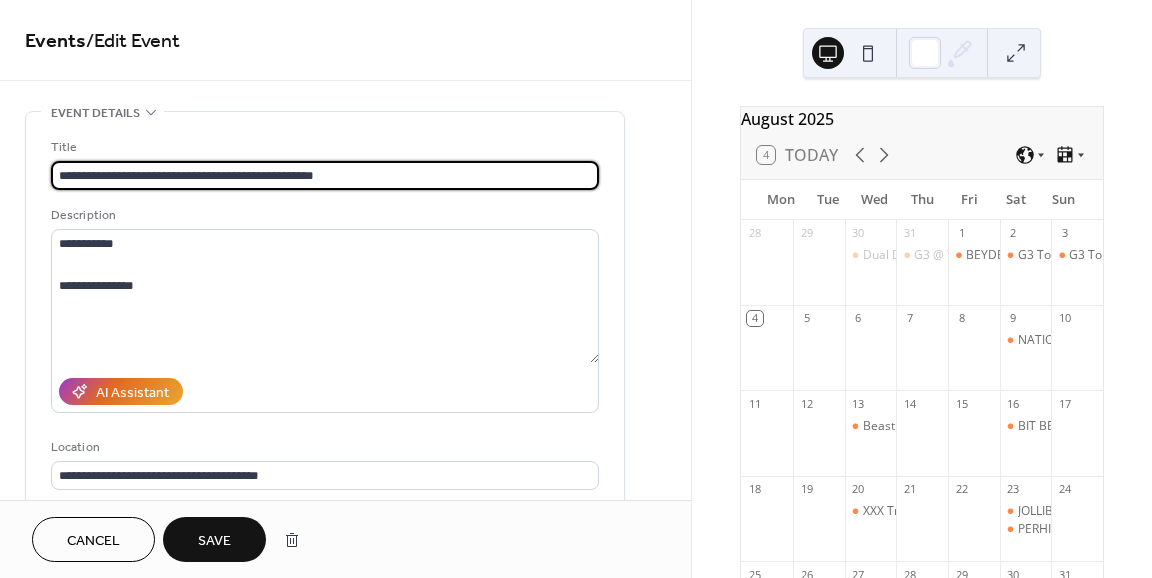 click on "Description" at bounding box center (323, 215) 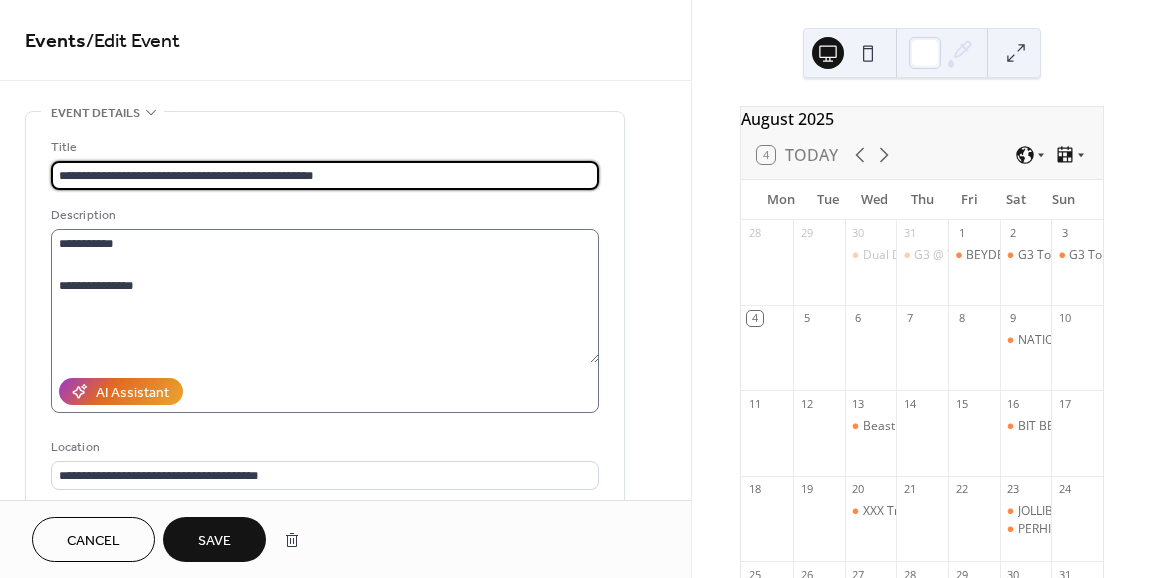 scroll, scrollTop: 1, scrollLeft: 0, axis: vertical 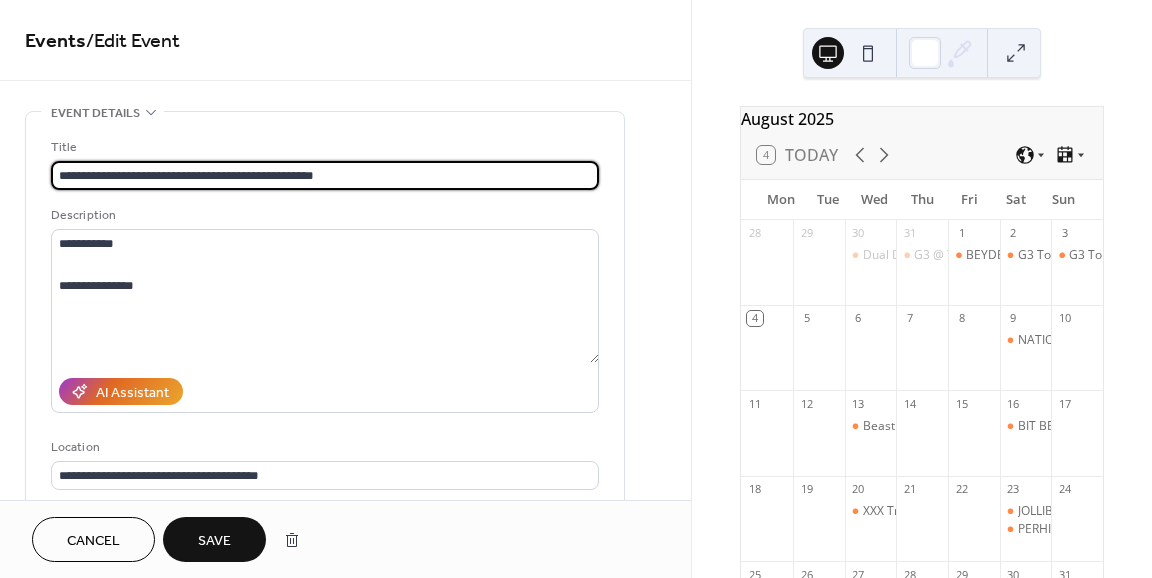 click on "**********" at bounding box center [325, 175] 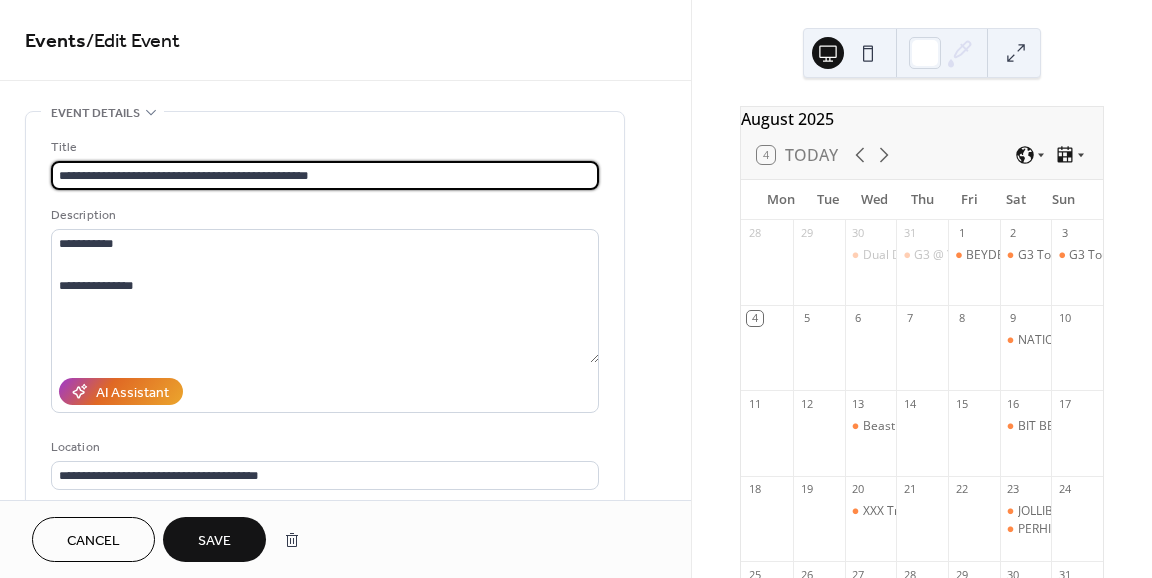 type on "**********" 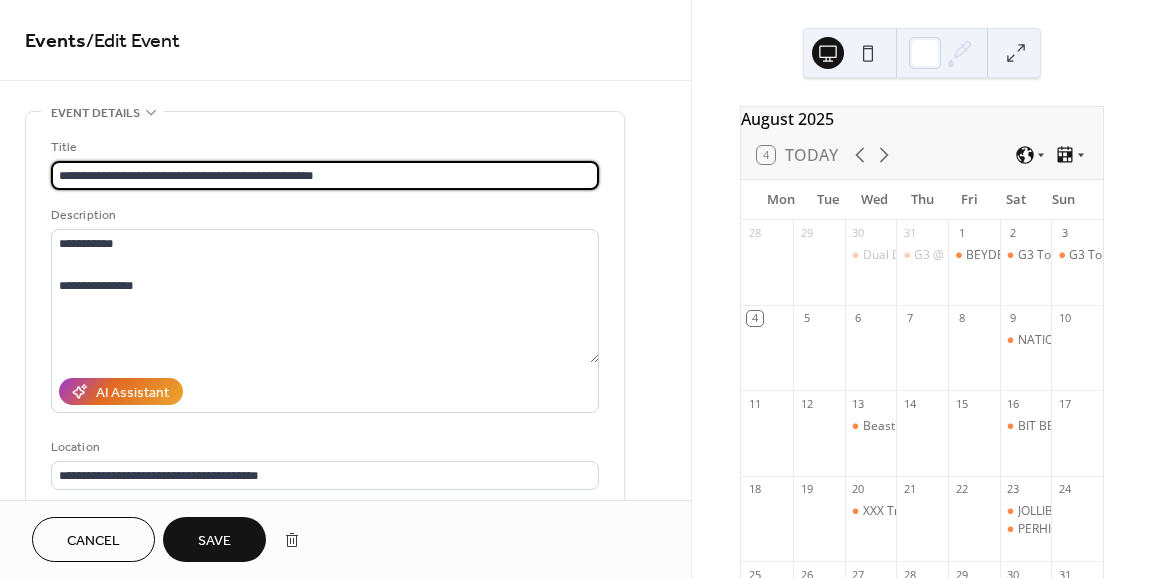 click on "**********" at bounding box center (345, 250) 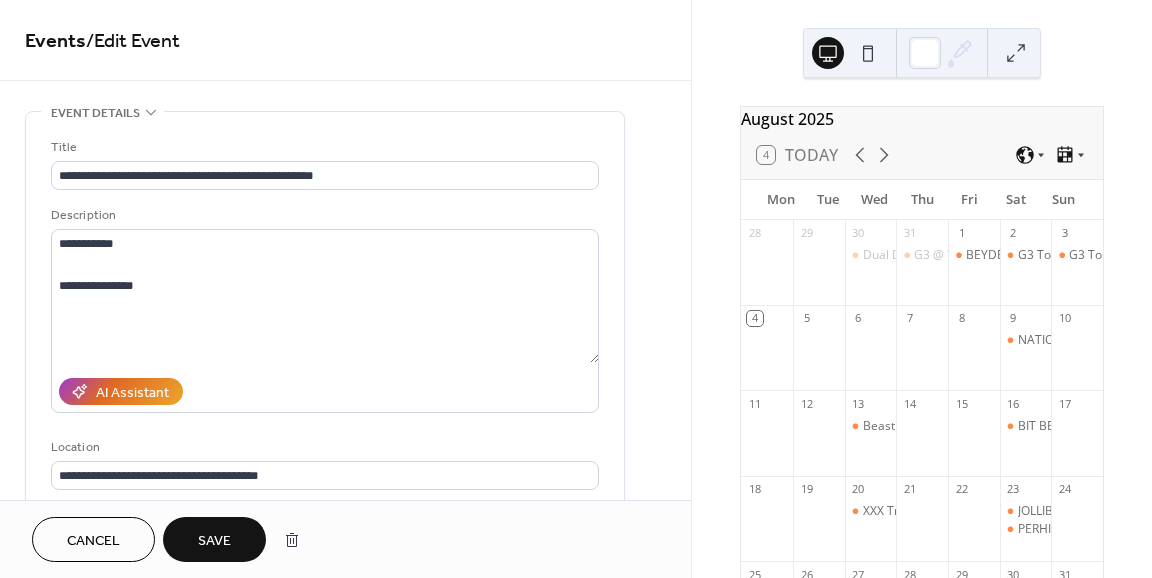 scroll, scrollTop: 1, scrollLeft: 0, axis: vertical 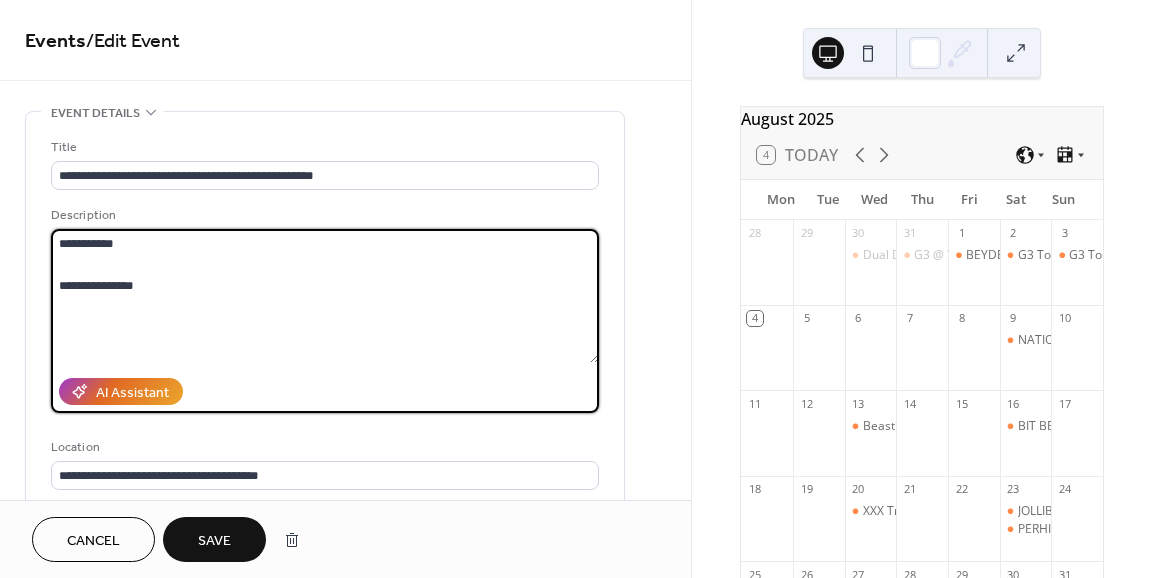 drag, startPoint x: 216, startPoint y: 255, endPoint x: -26, endPoint y: 262, distance: 242.10121 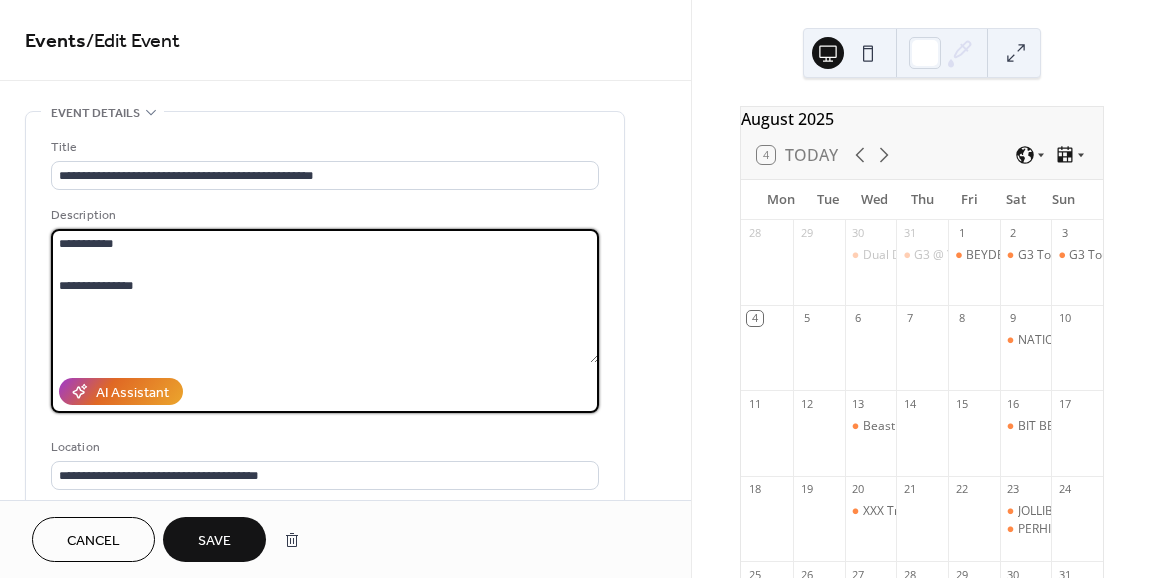 click on "**********" at bounding box center [576, 289] 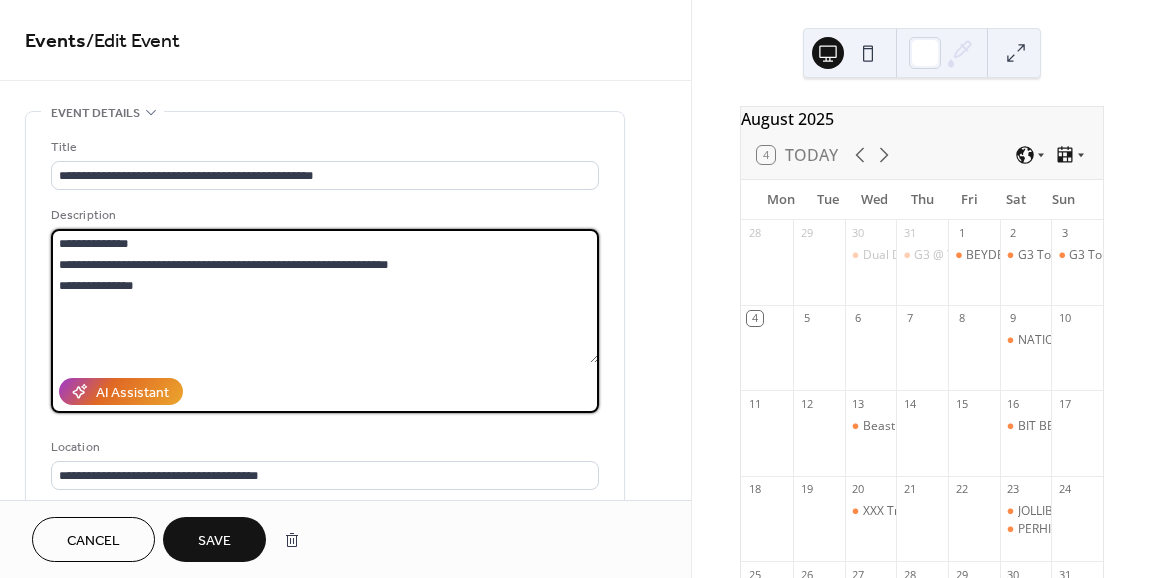 click on "**********" at bounding box center [325, 296] 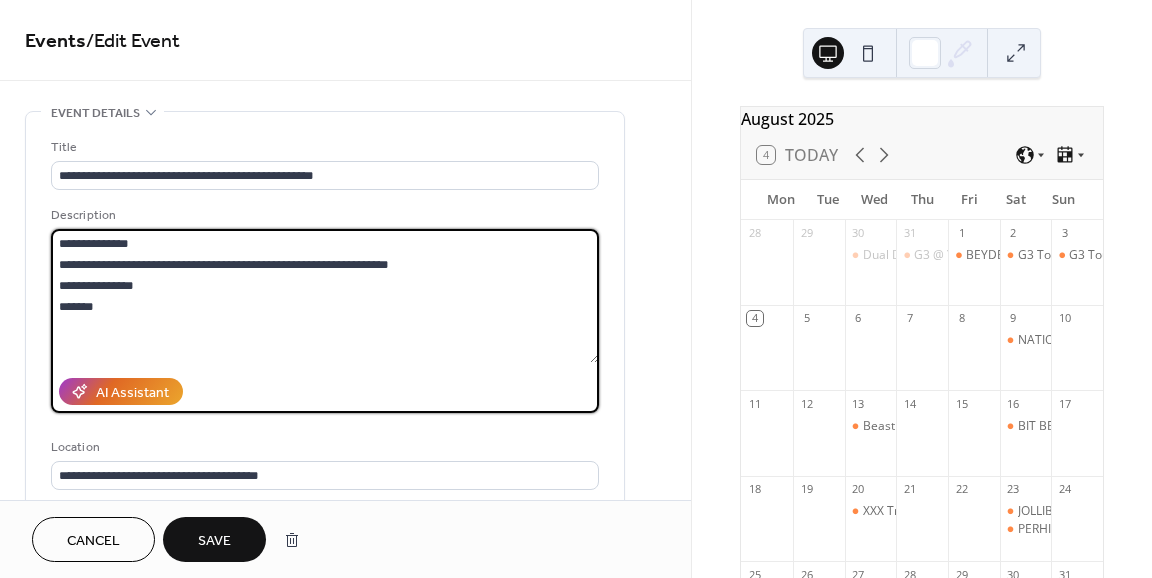 type on "**********" 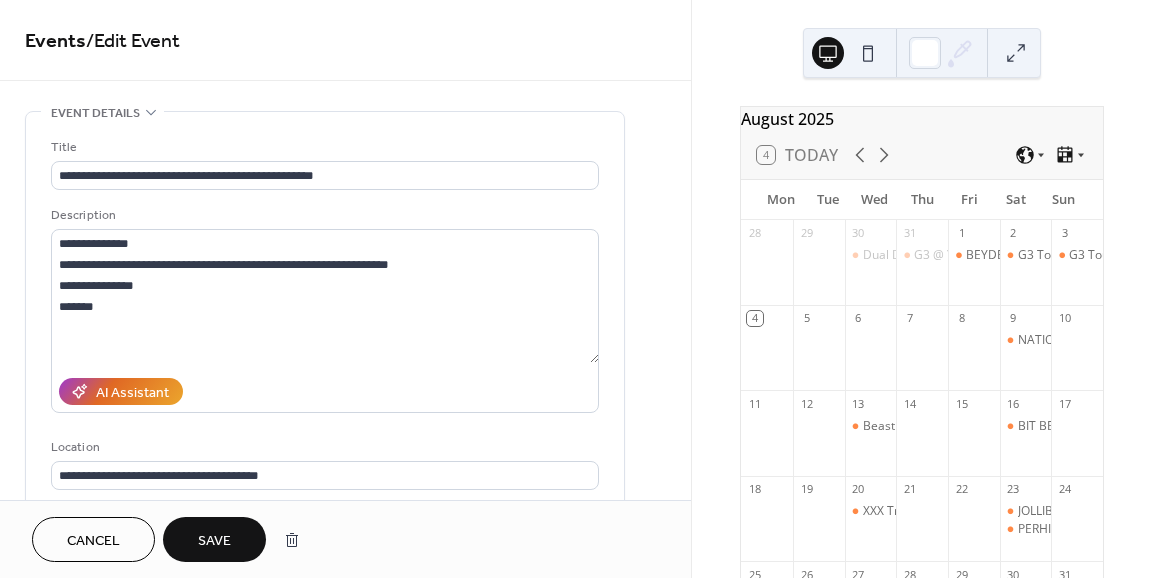 scroll, scrollTop: 273, scrollLeft: 0, axis: vertical 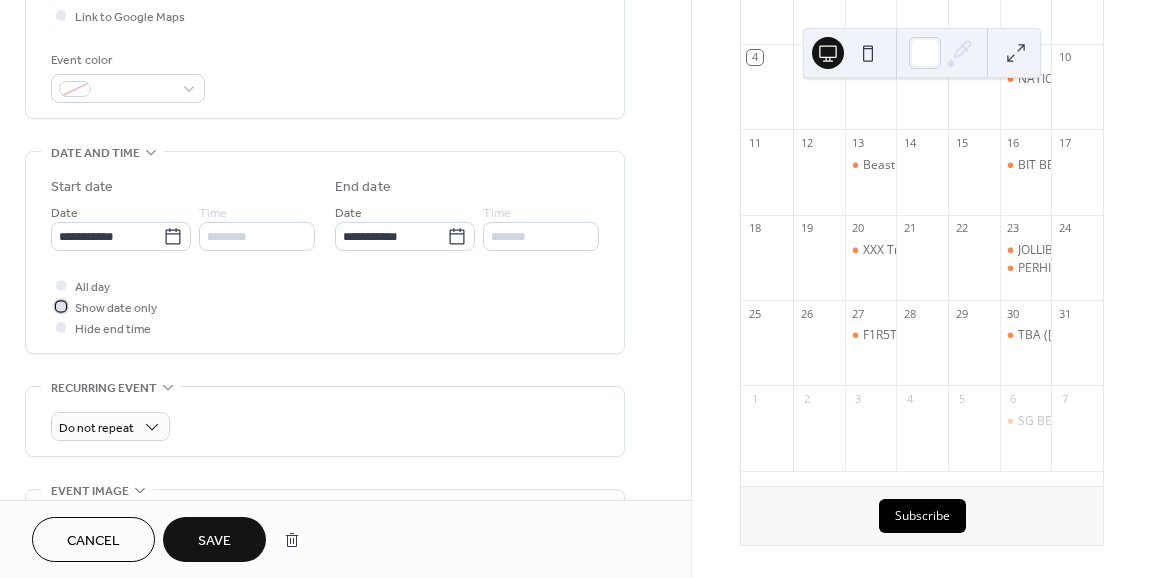 click on "Show date only" at bounding box center (116, 308) 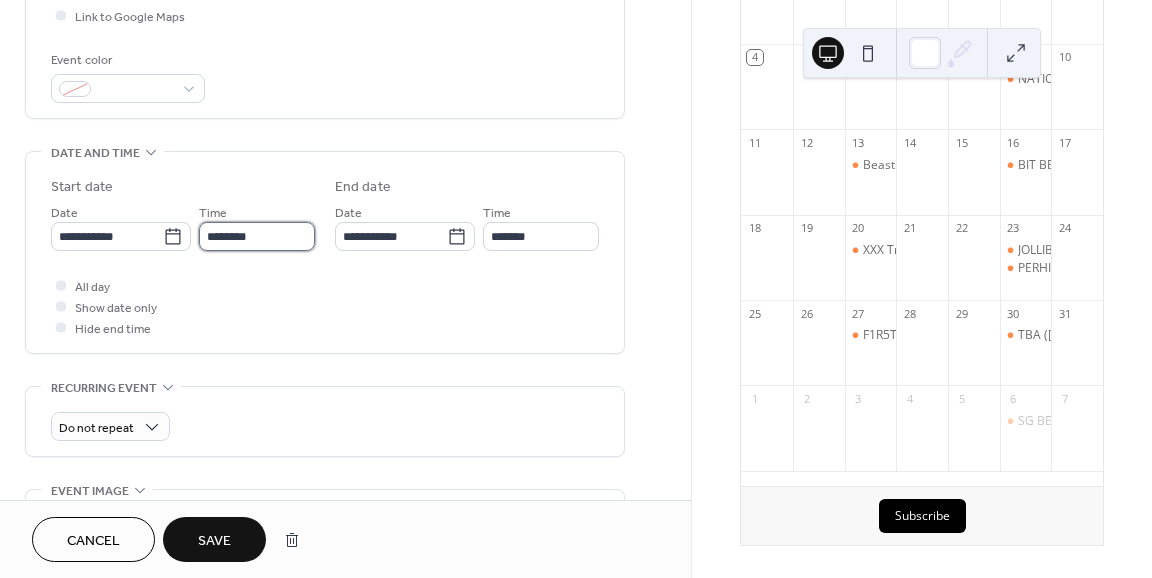 click on "********" at bounding box center (257, 236) 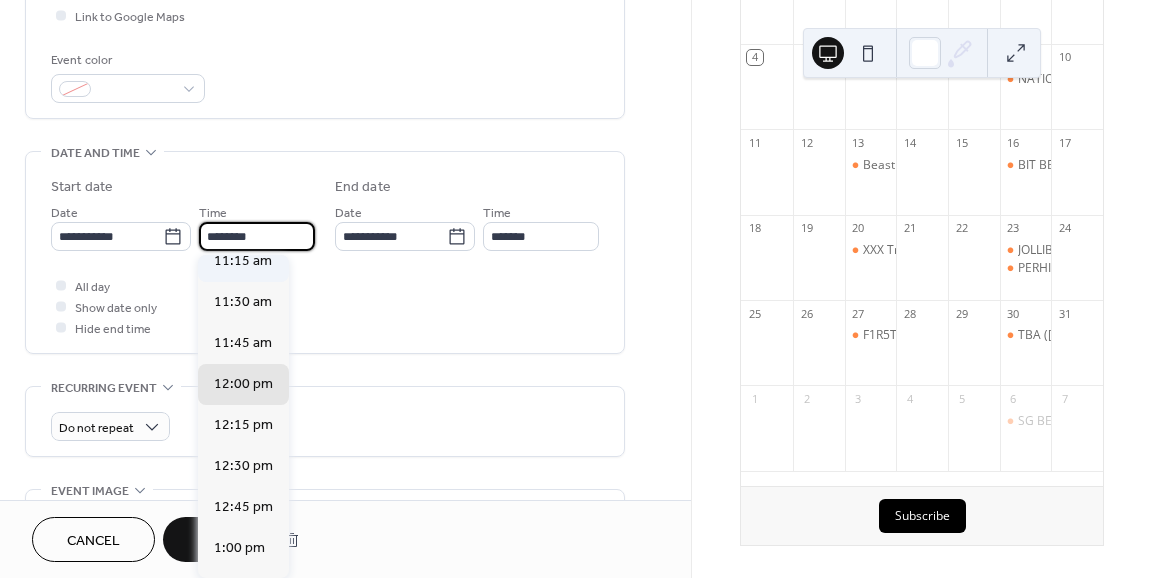 scroll, scrollTop: 2044, scrollLeft: 0, axis: vertical 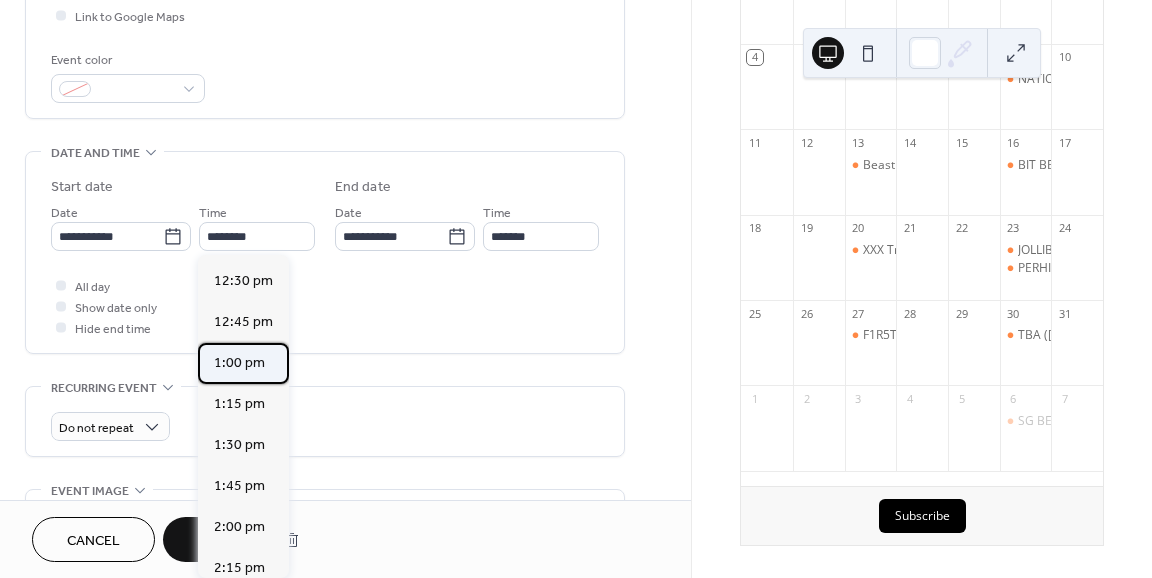 click on "1:00 pm" at bounding box center [243, 363] 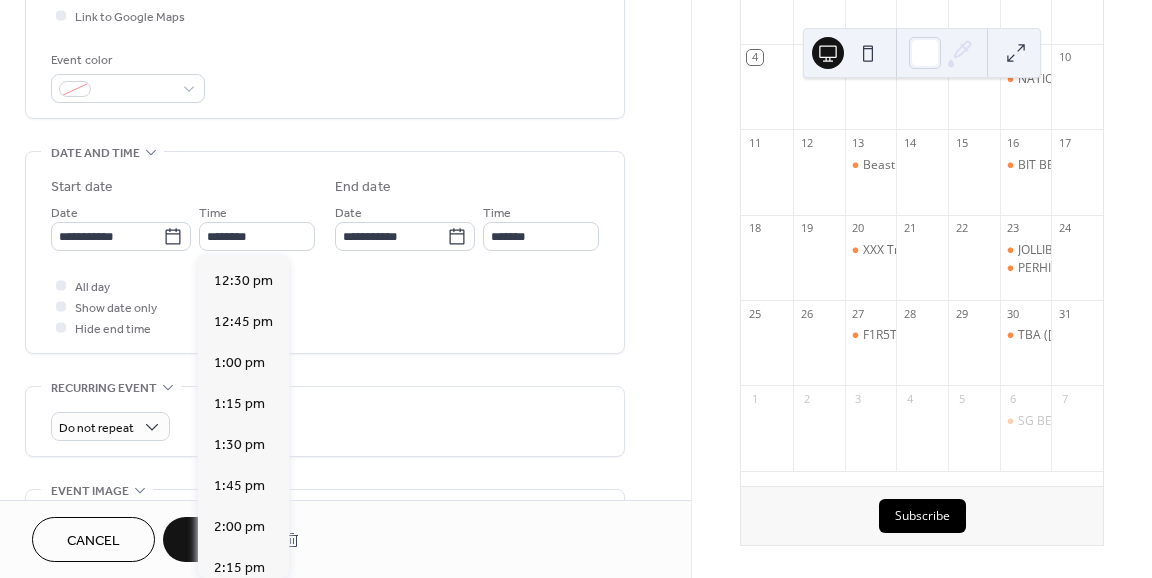 type on "*******" 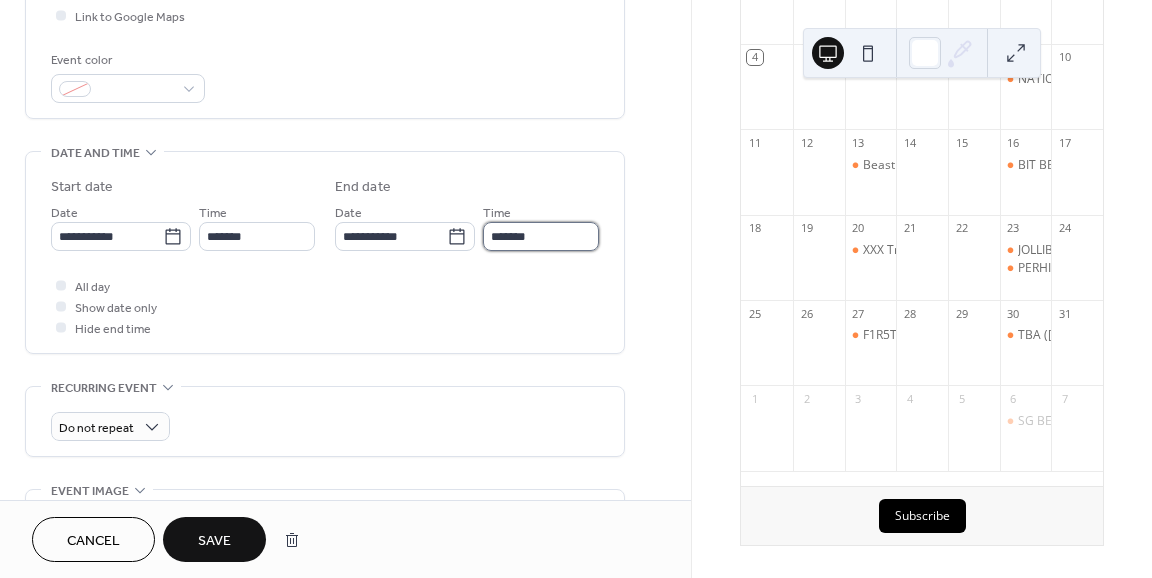 click on "*******" at bounding box center (541, 236) 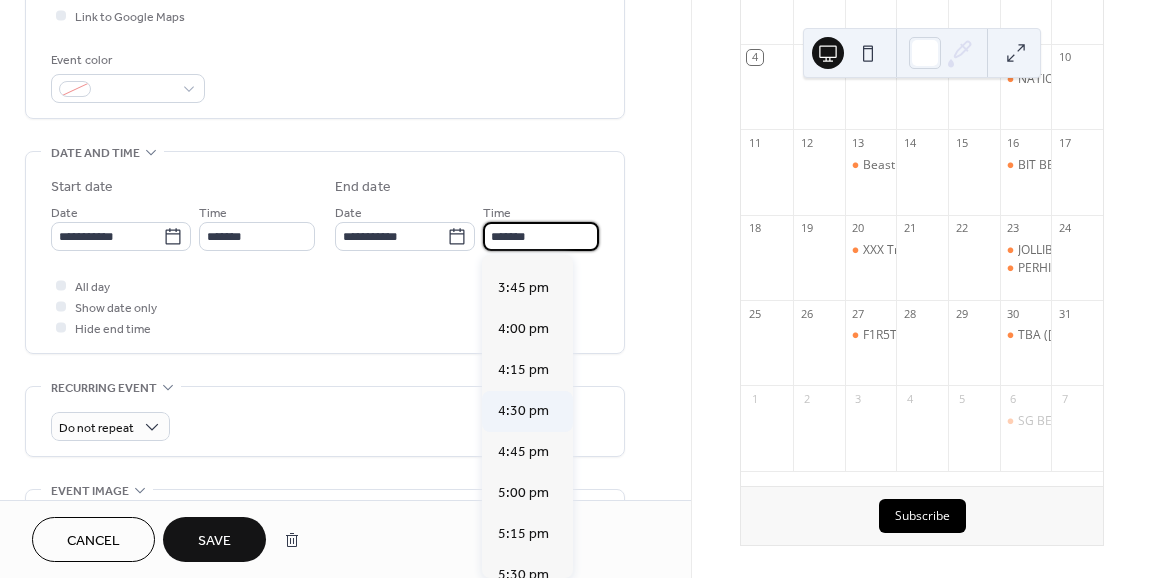scroll, scrollTop: 400, scrollLeft: 0, axis: vertical 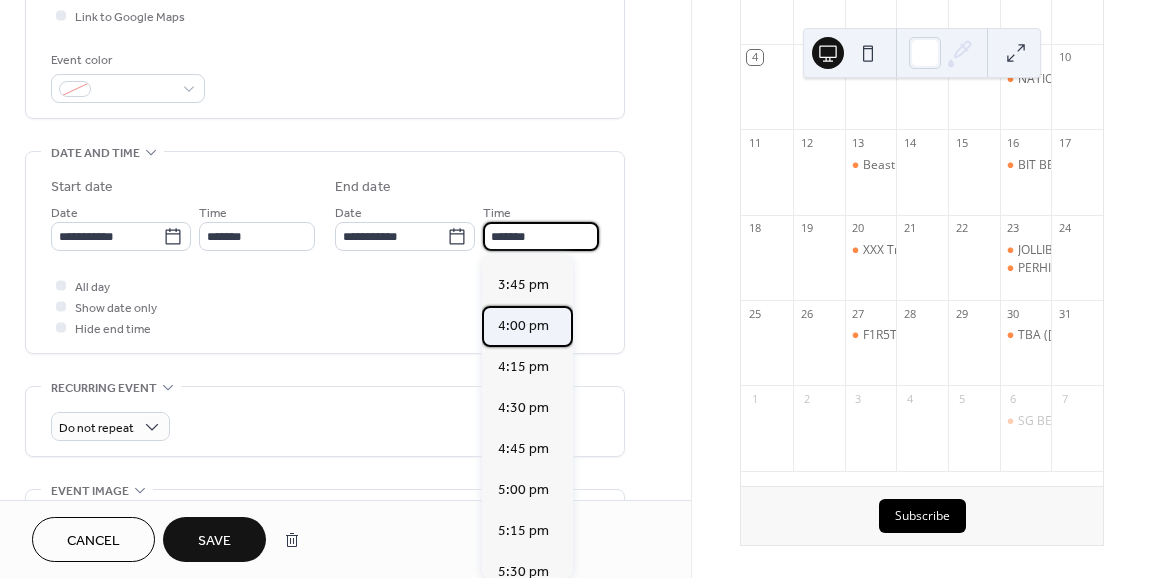 click on "4:00 pm" at bounding box center (523, 326) 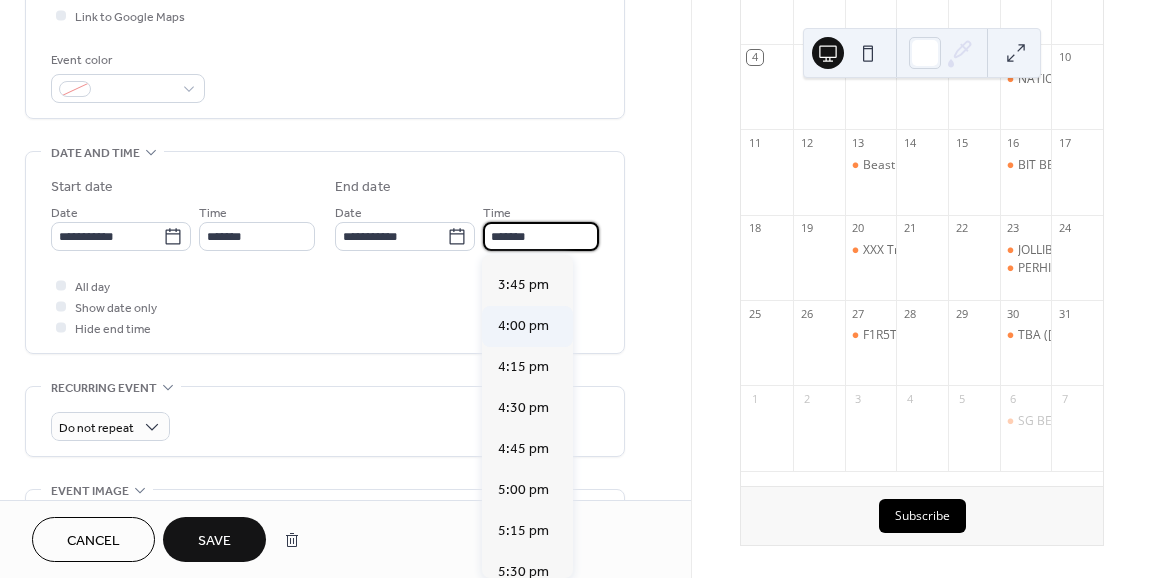 type on "*******" 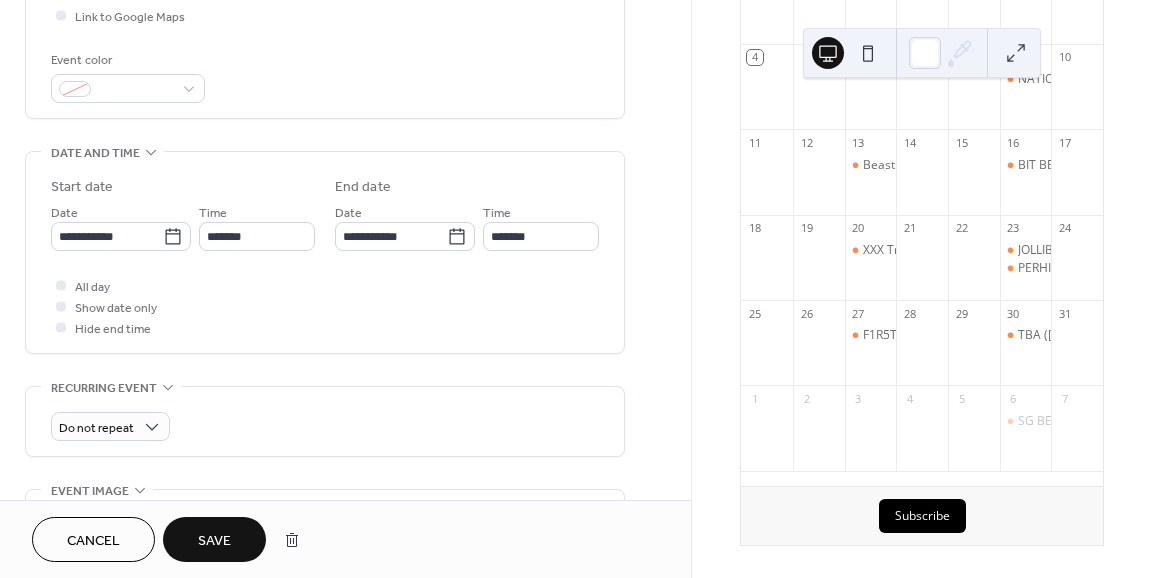 click on "All day Show date only Hide end time" at bounding box center [325, 306] 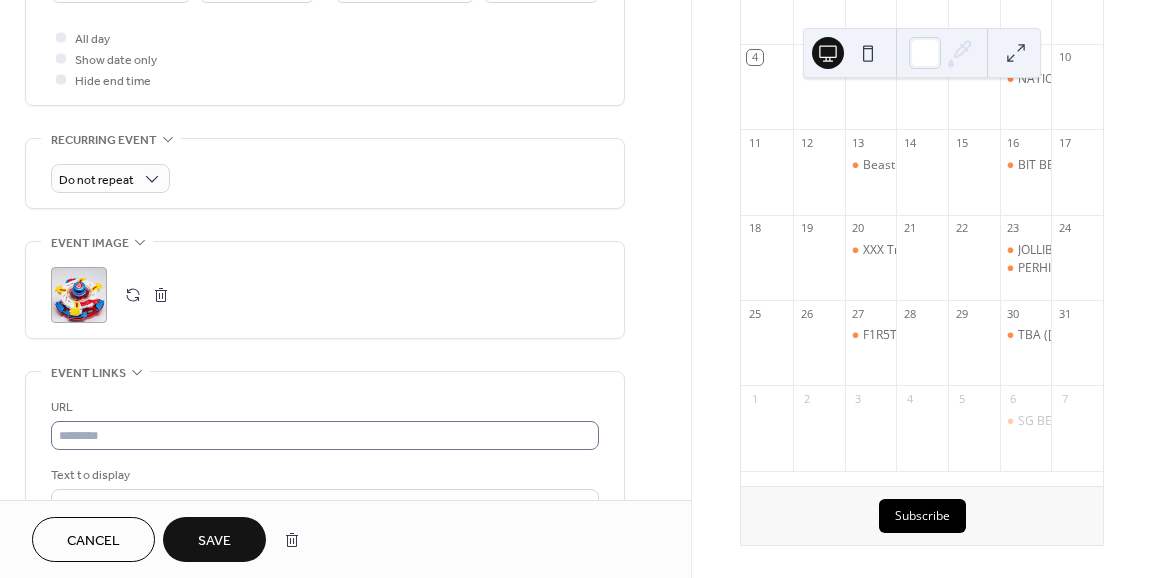 scroll, scrollTop: 800, scrollLeft: 0, axis: vertical 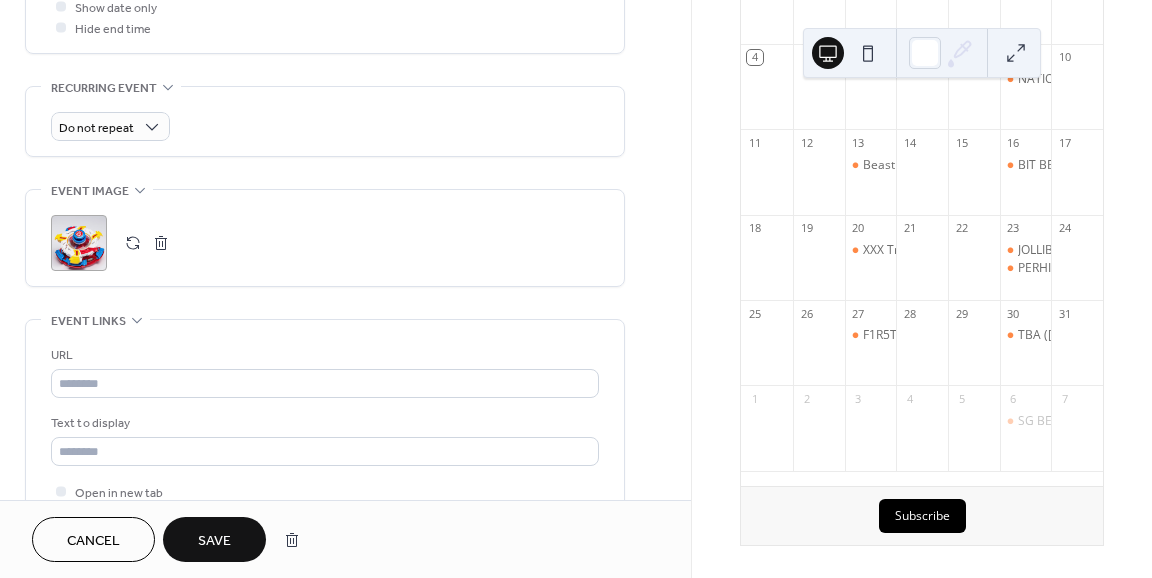 click on ";" at bounding box center [79, 243] 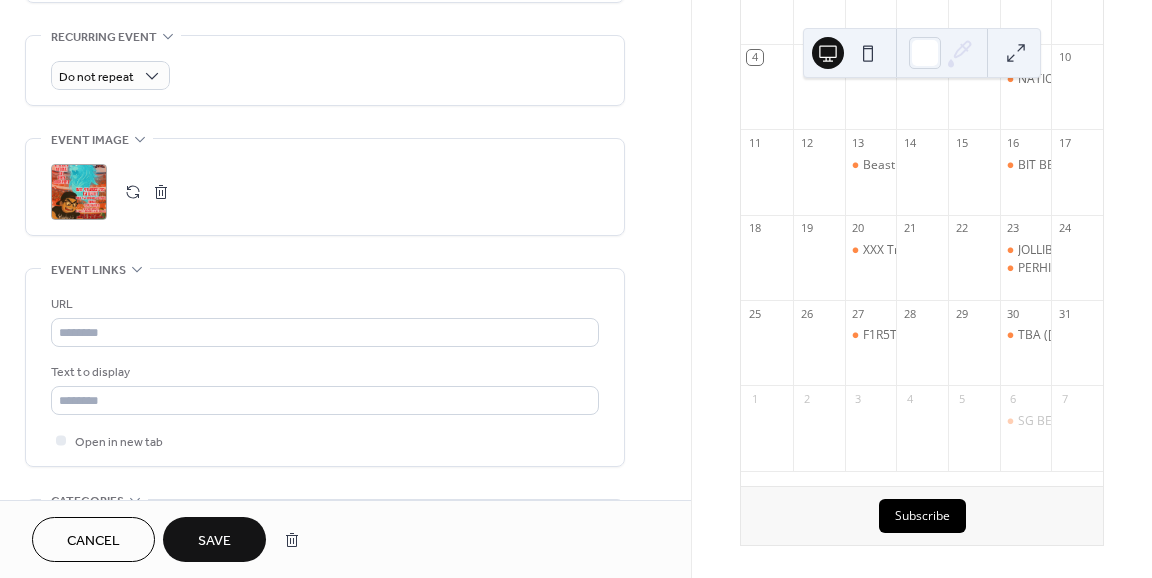 scroll, scrollTop: 1100, scrollLeft: 0, axis: vertical 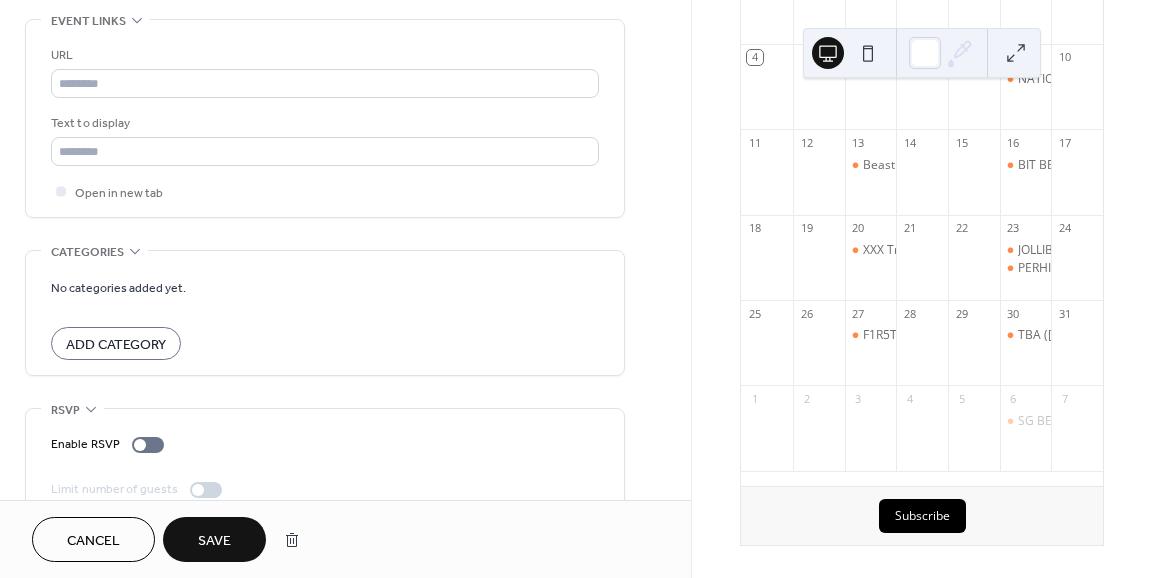 click on "Save" at bounding box center (214, 539) 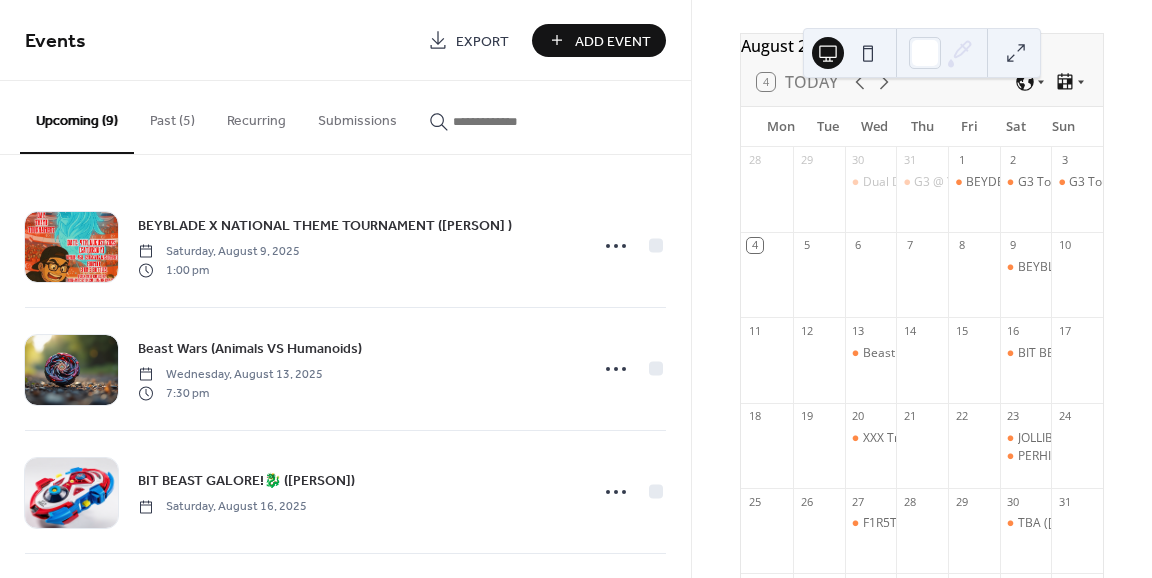 scroll, scrollTop: 273, scrollLeft: 0, axis: vertical 